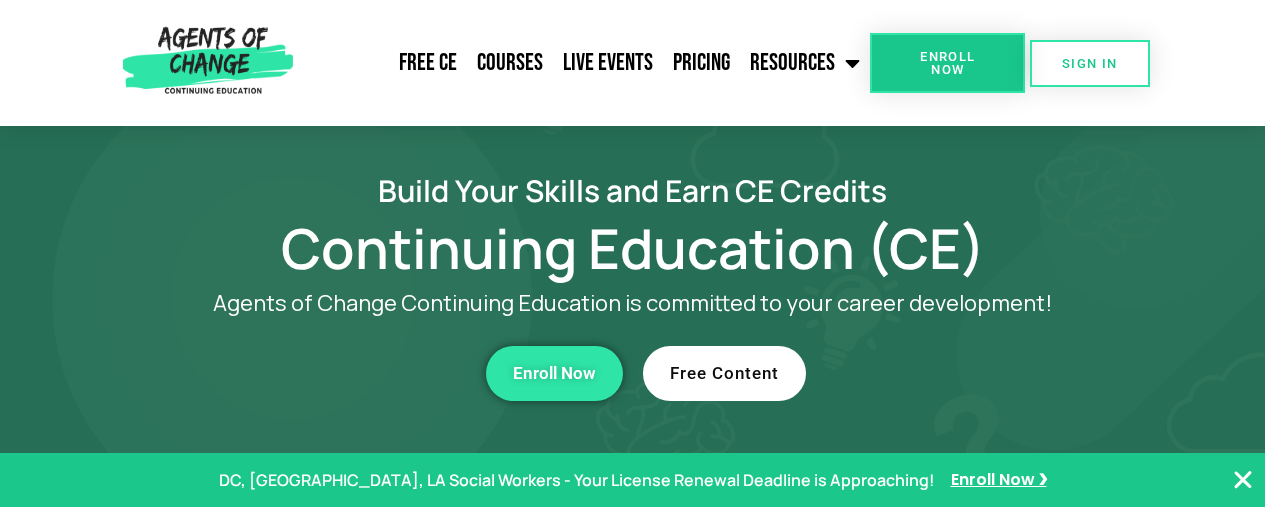 scroll, scrollTop: 310, scrollLeft: 0, axis: vertical 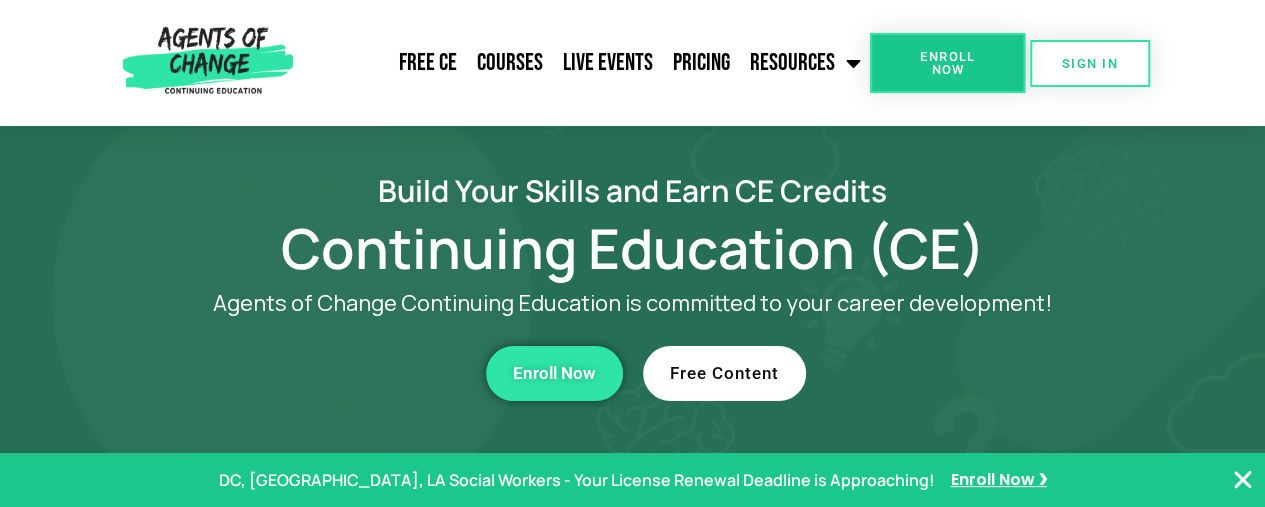 click on "Enroll Now" at bounding box center [554, 373] 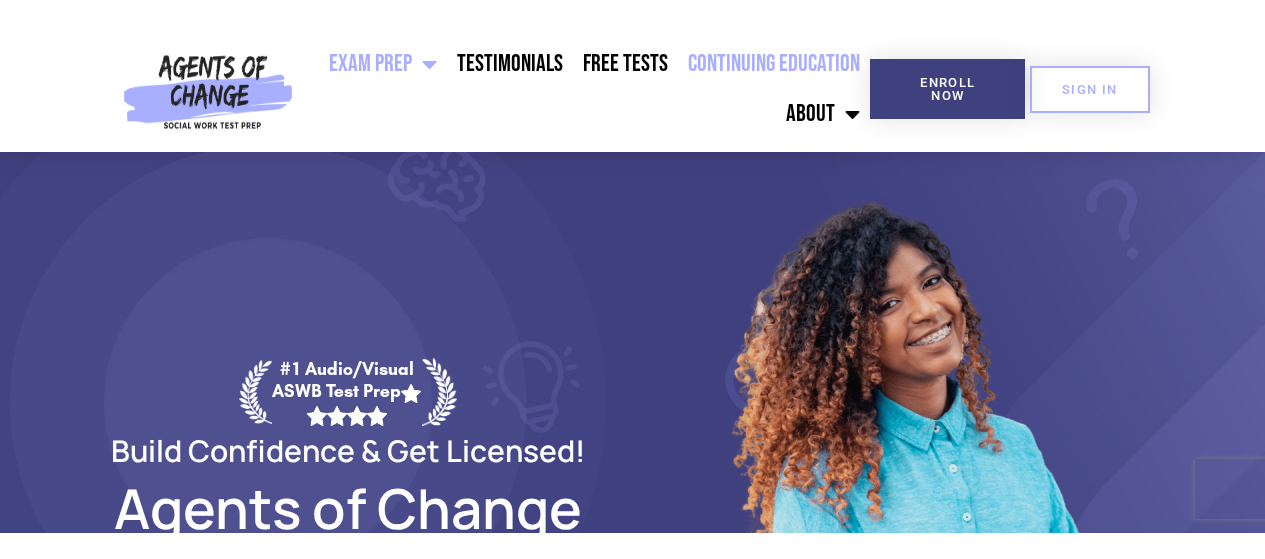scroll, scrollTop: 0, scrollLeft: 0, axis: both 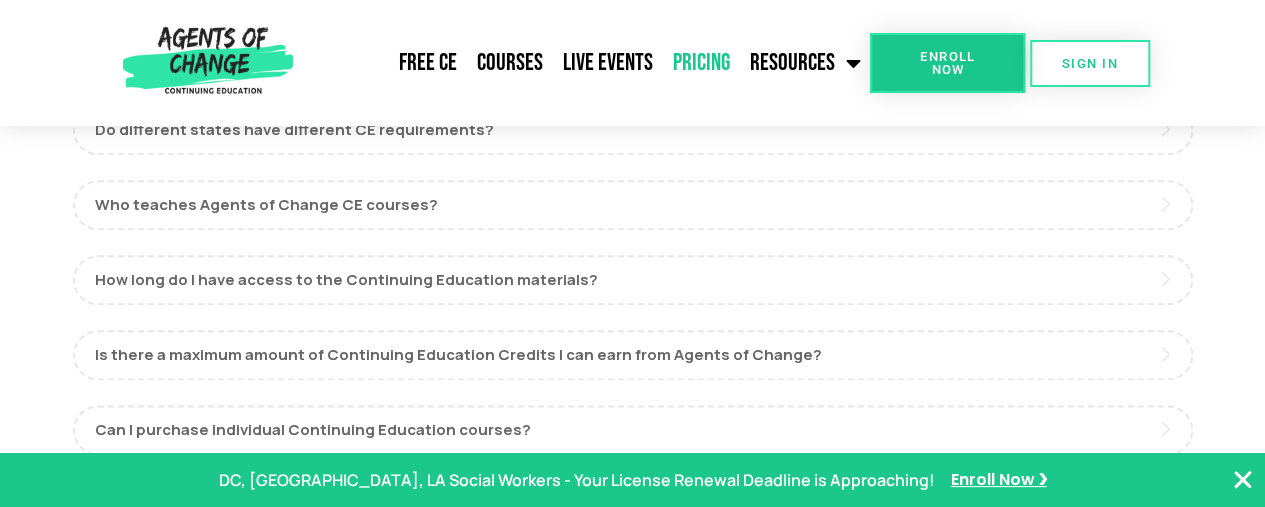 drag, startPoint x: 1279, startPoint y: 65, endPoint x: 1279, endPoint y: 268, distance: 203 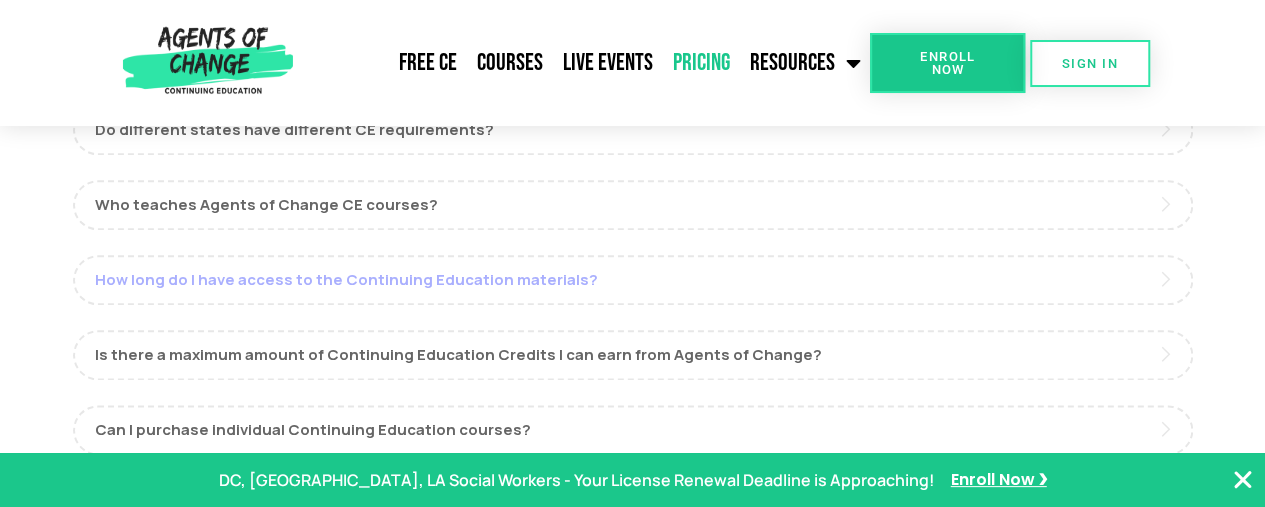 click on "How long do I have access to the Continuing Education materials?" at bounding box center [633, 280] 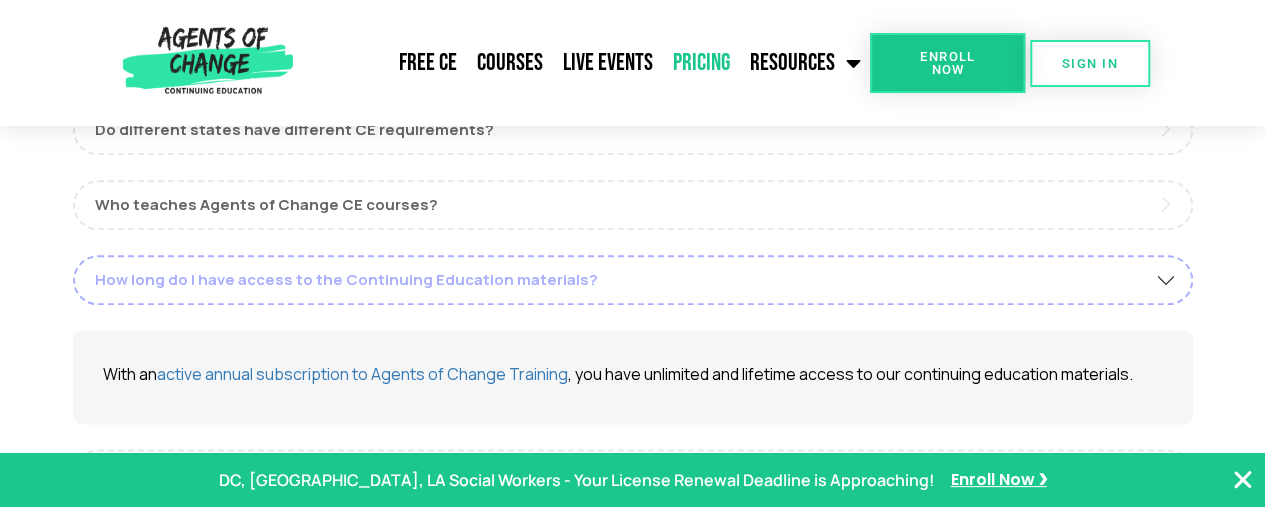 click on "How long do I have access to the Continuing Education materials?" at bounding box center [633, 280] 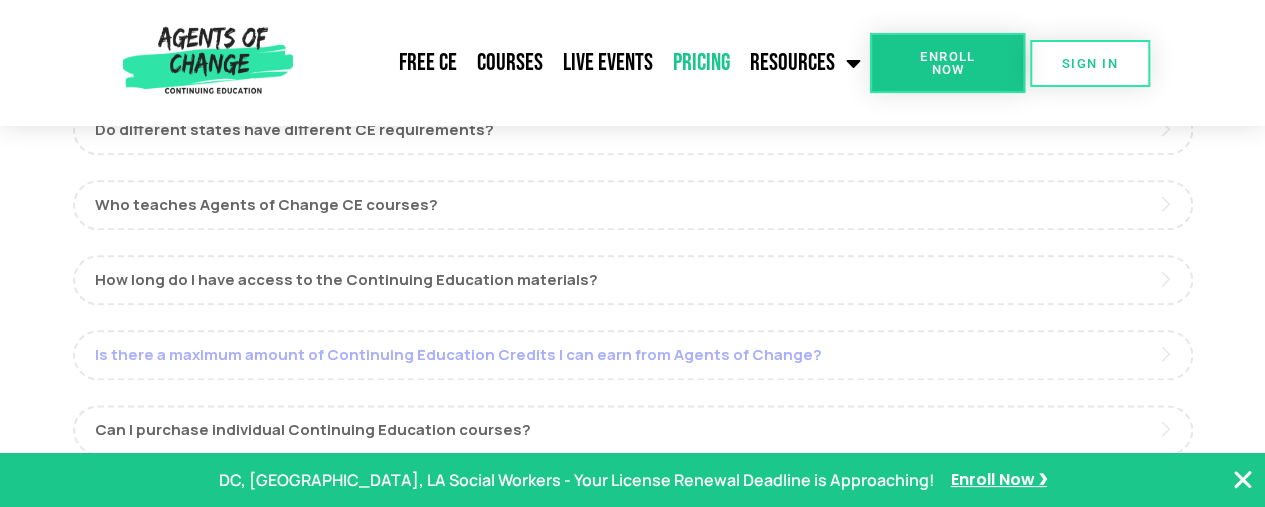 click on "Is there a maximum amount of Continuing Education Credits I can earn from Agents of Change?" at bounding box center (633, 355) 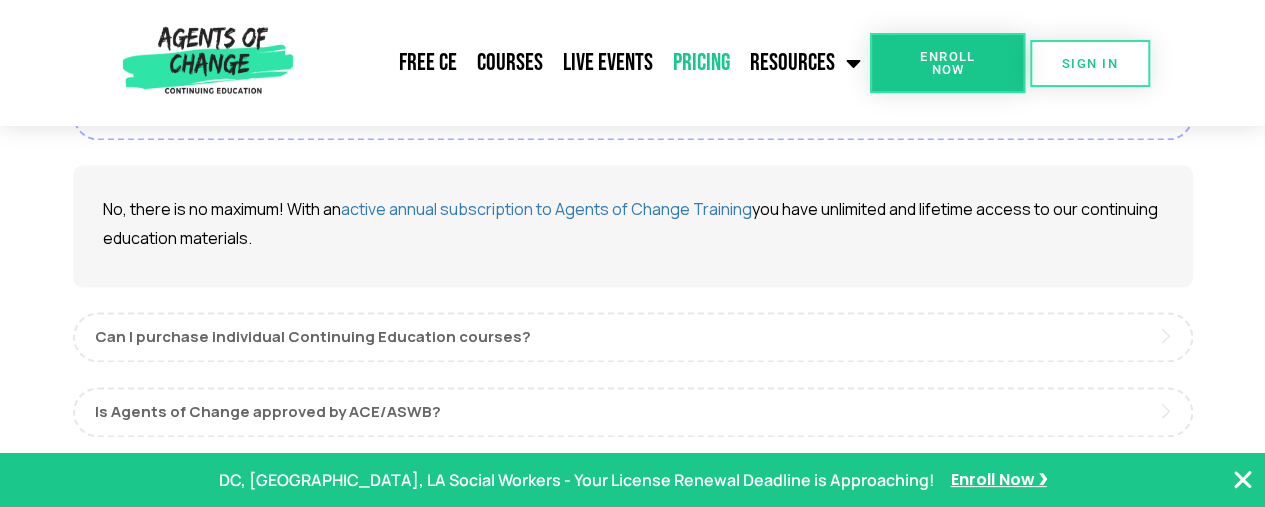 scroll, scrollTop: 1353, scrollLeft: 0, axis: vertical 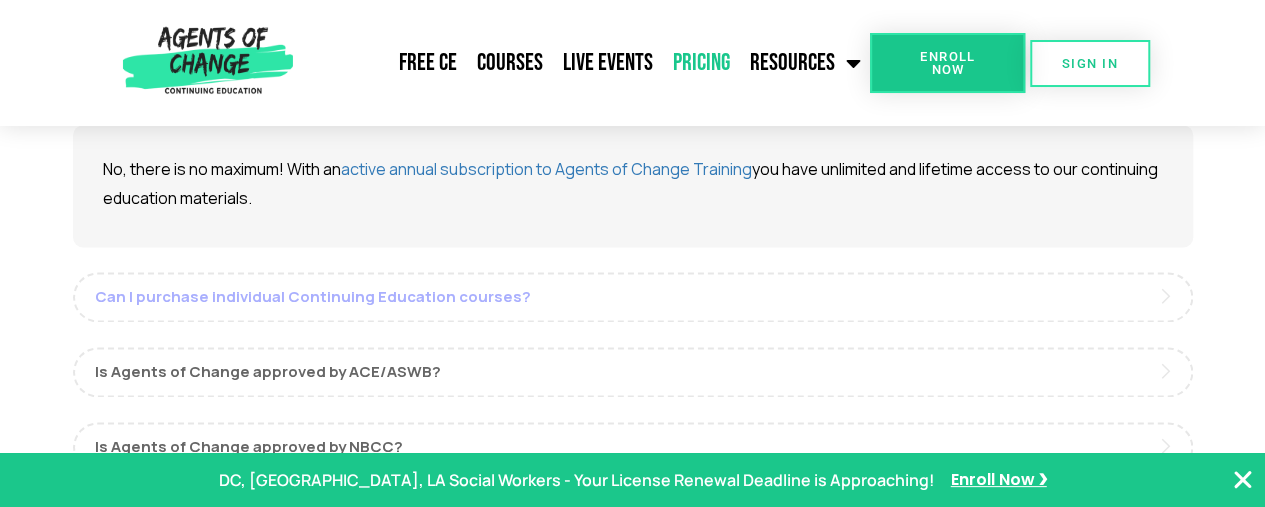 click on "Can I purchase individual Continuing Education courses?" at bounding box center (633, 297) 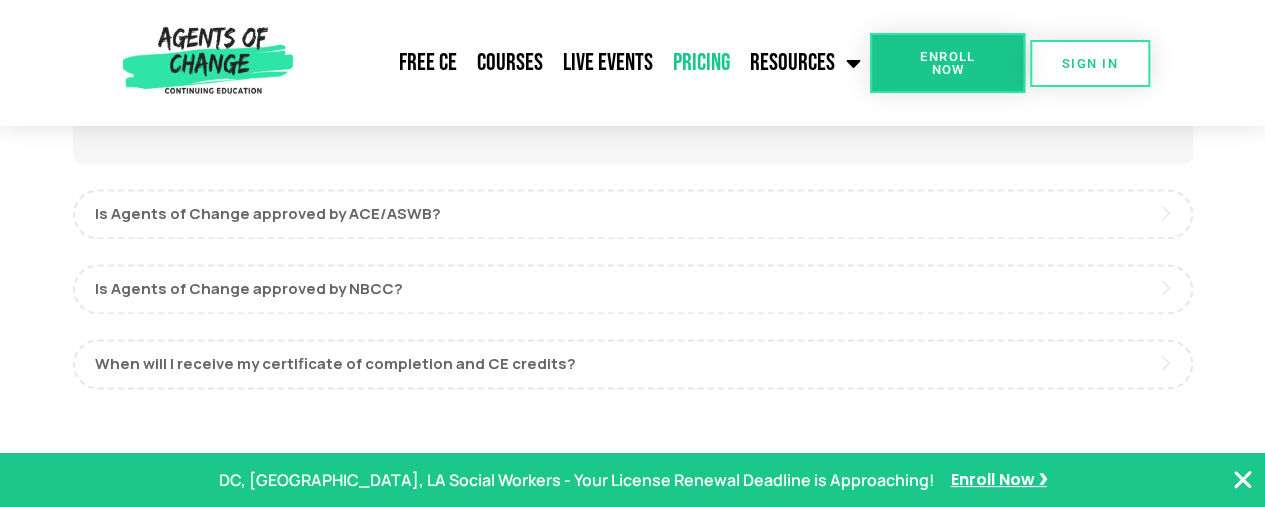 scroll, scrollTop: 1513, scrollLeft: 0, axis: vertical 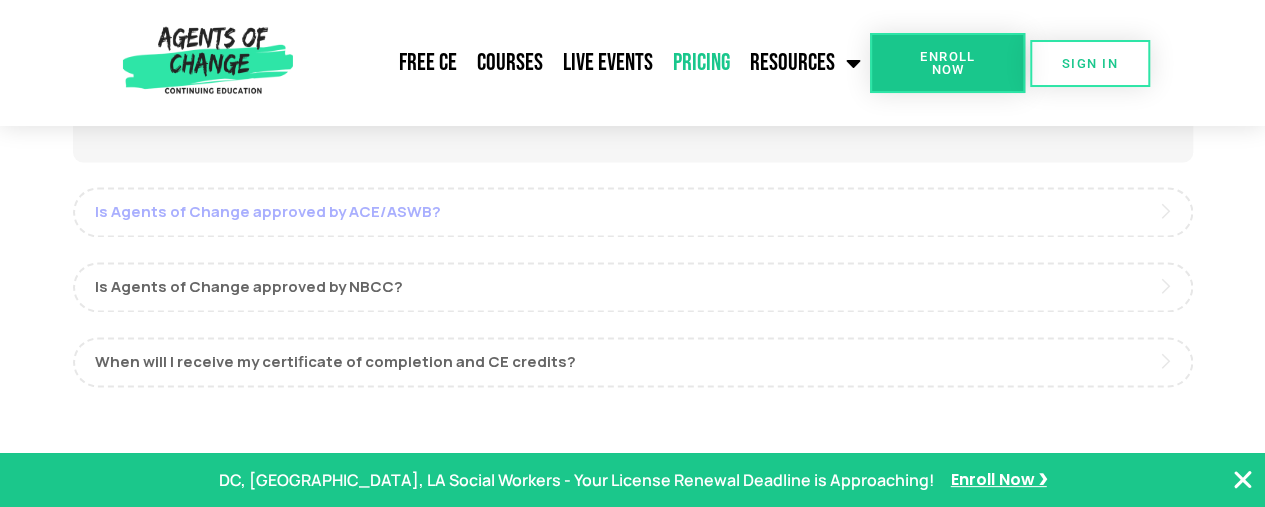 click on "Is Agents of Change approved by ACE/ASWB?" at bounding box center (633, 212) 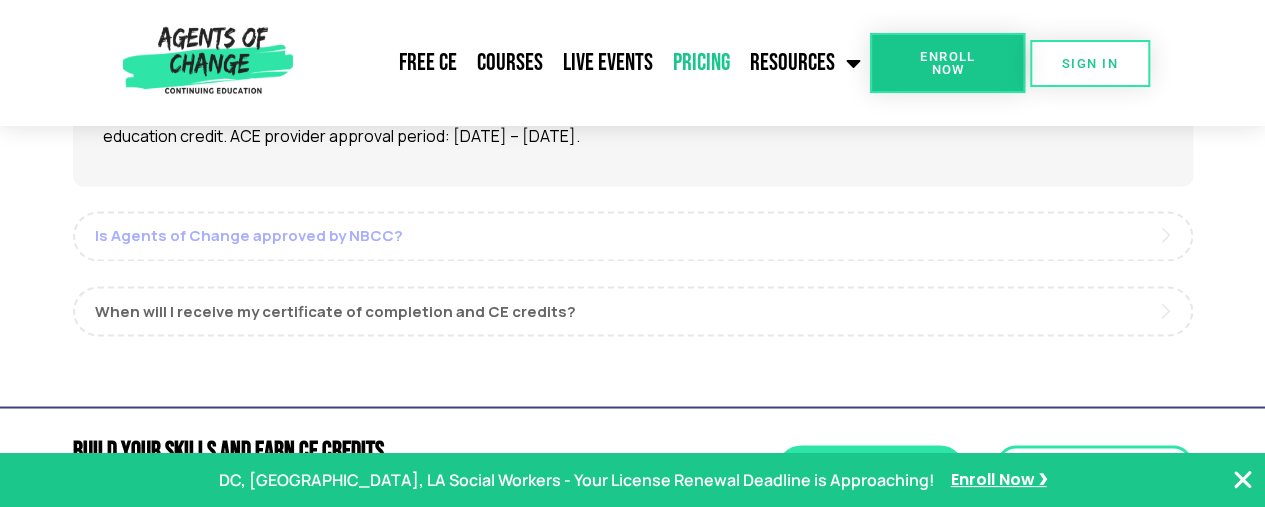 scroll, scrollTop: 1633, scrollLeft: 0, axis: vertical 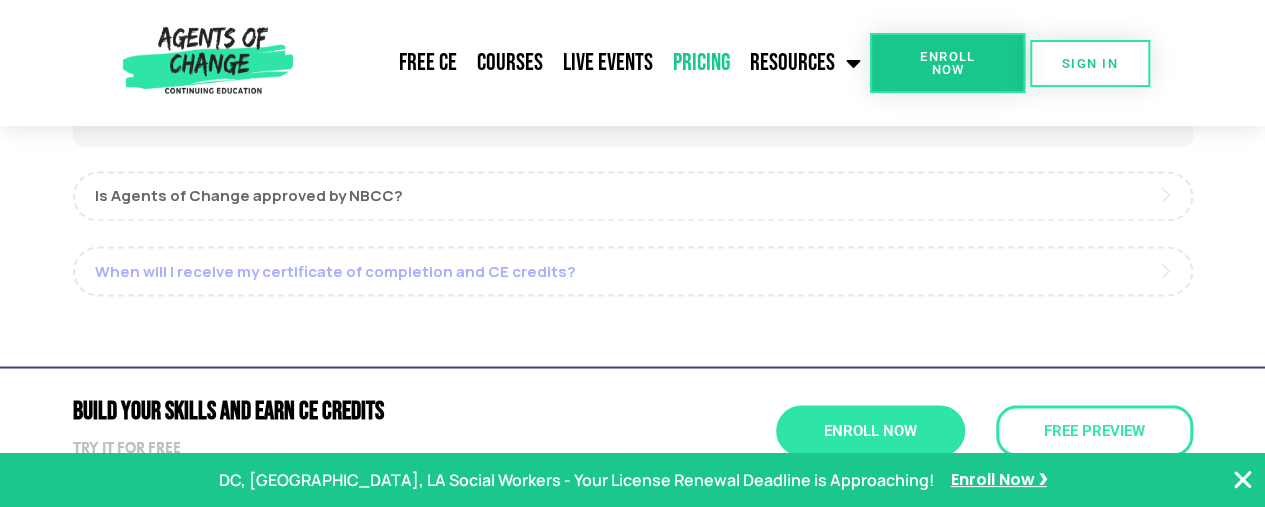 click on "When will I receive my certificate of completion and CE credits?" at bounding box center [633, 271] 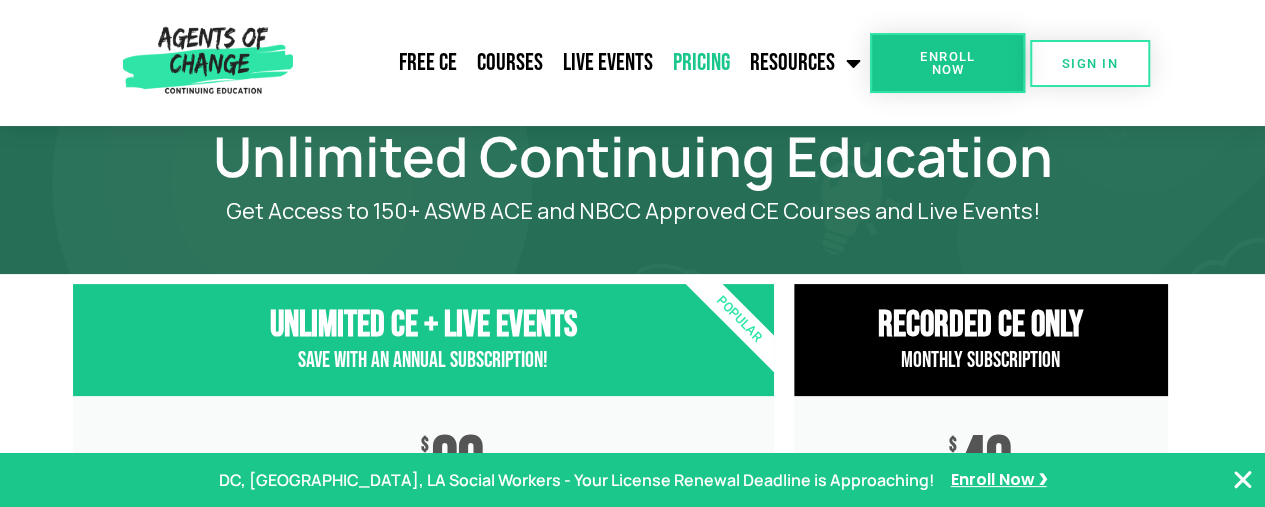scroll, scrollTop: 0, scrollLeft: 0, axis: both 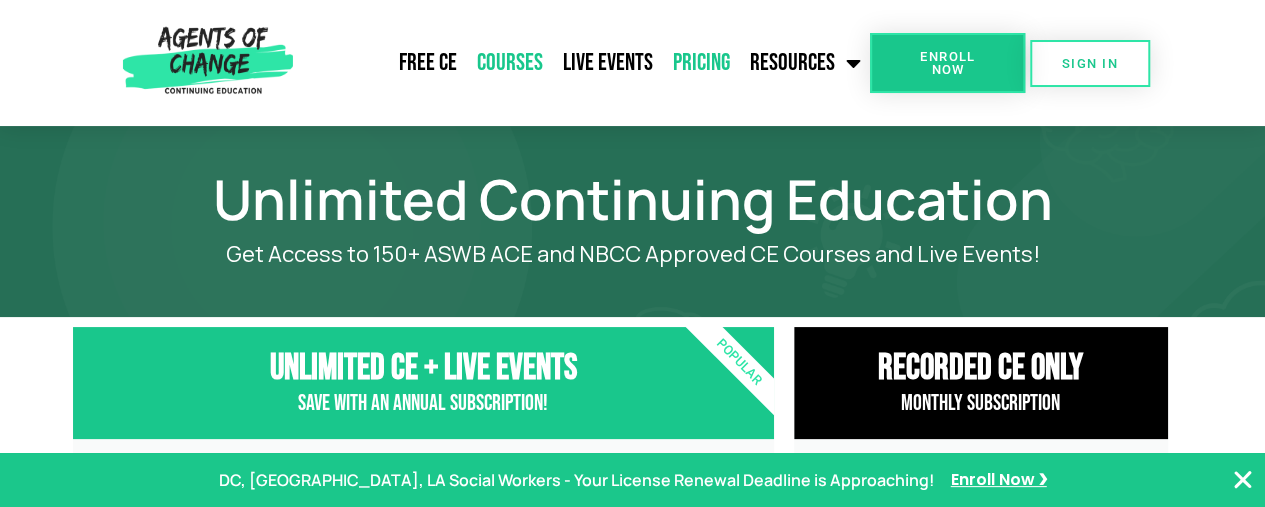 click on "Courses" 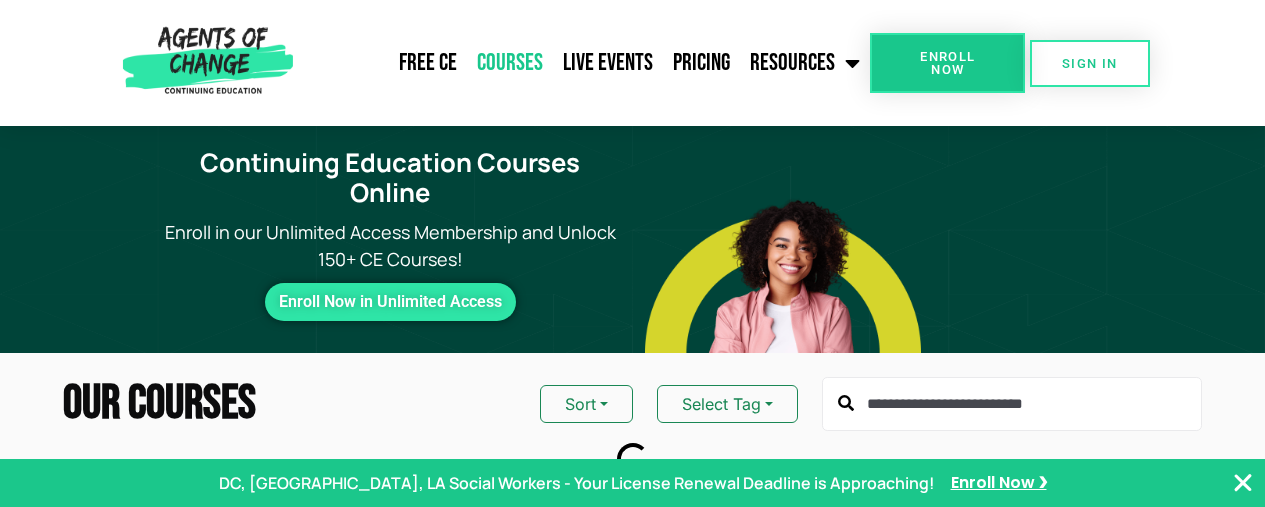 scroll, scrollTop: 0, scrollLeft: 0, axis: both 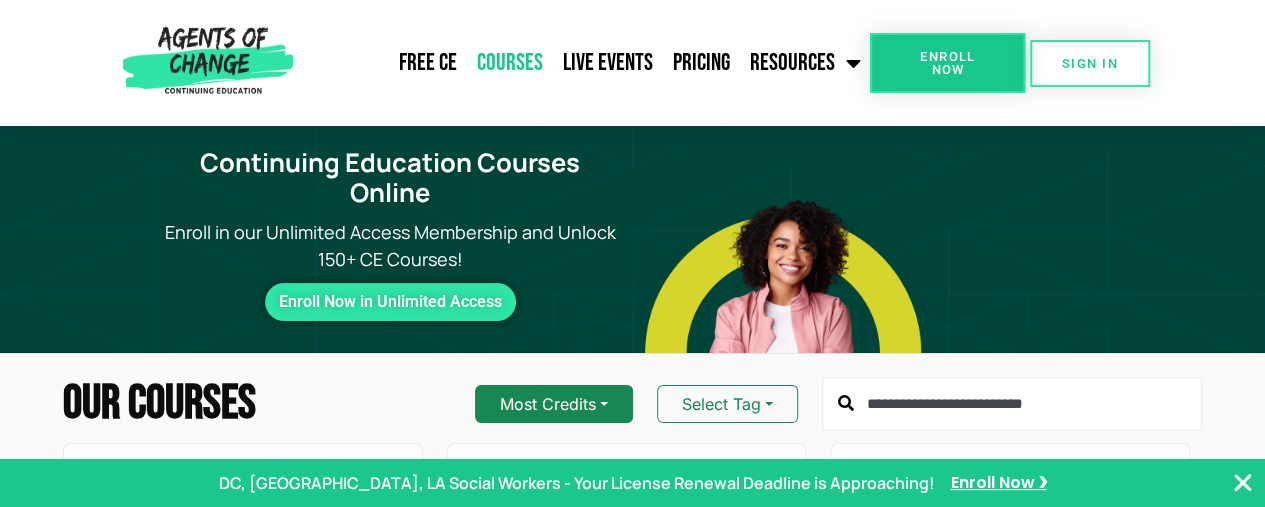 click on "Most Credits" at bounding box center [554, 404] 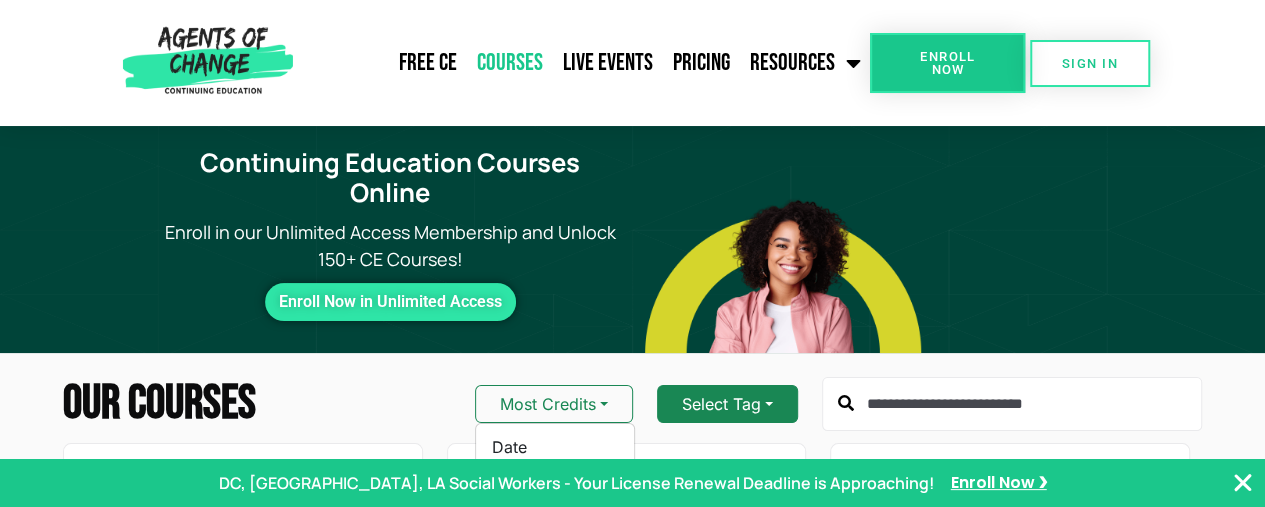 click on "Select Tag" at bounding box center [727, 404] 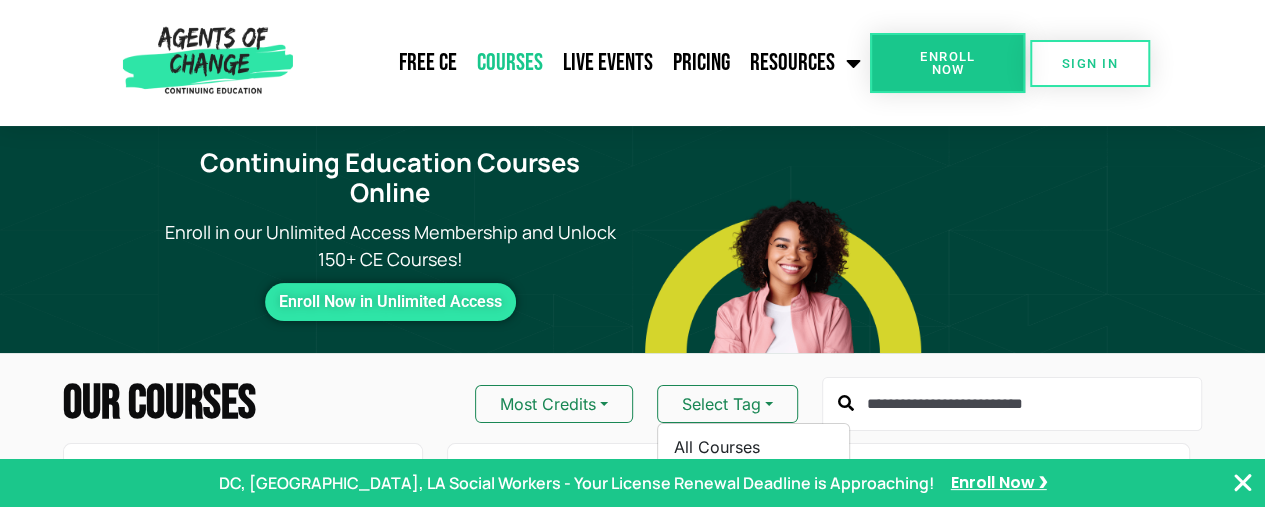 click at bounding box center (1012, 404) 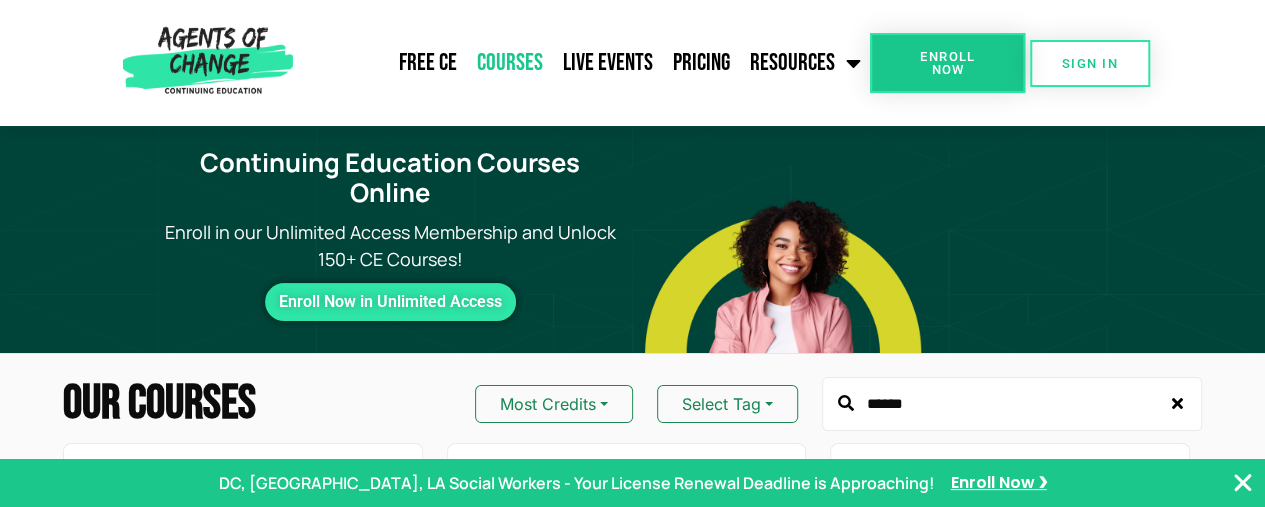 type on "******" 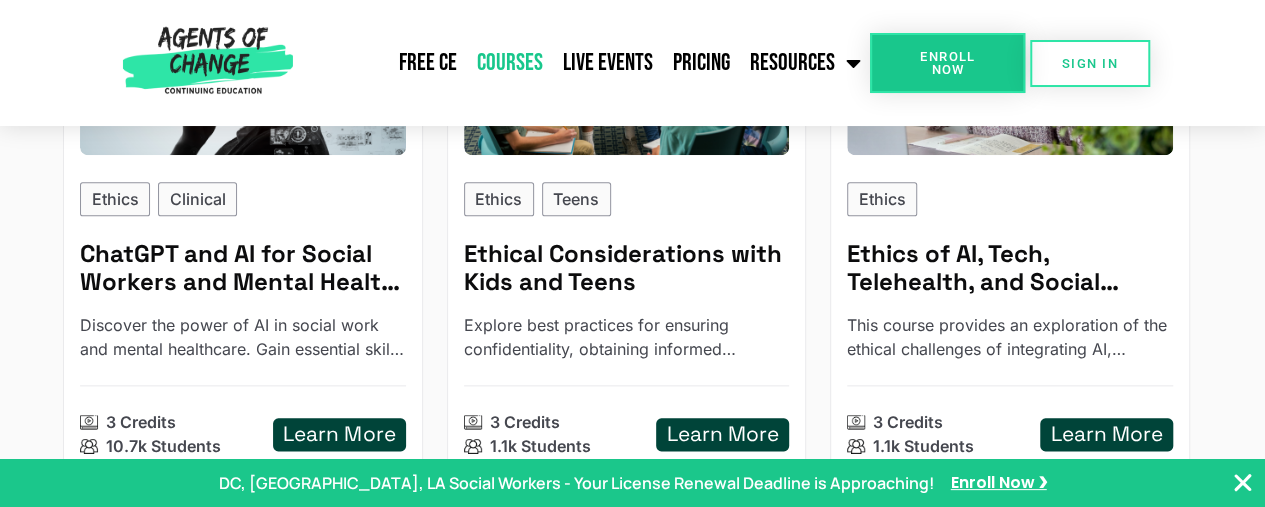 scroll, scrollTop: 1008, scrollLeft: 0, axis: vertical 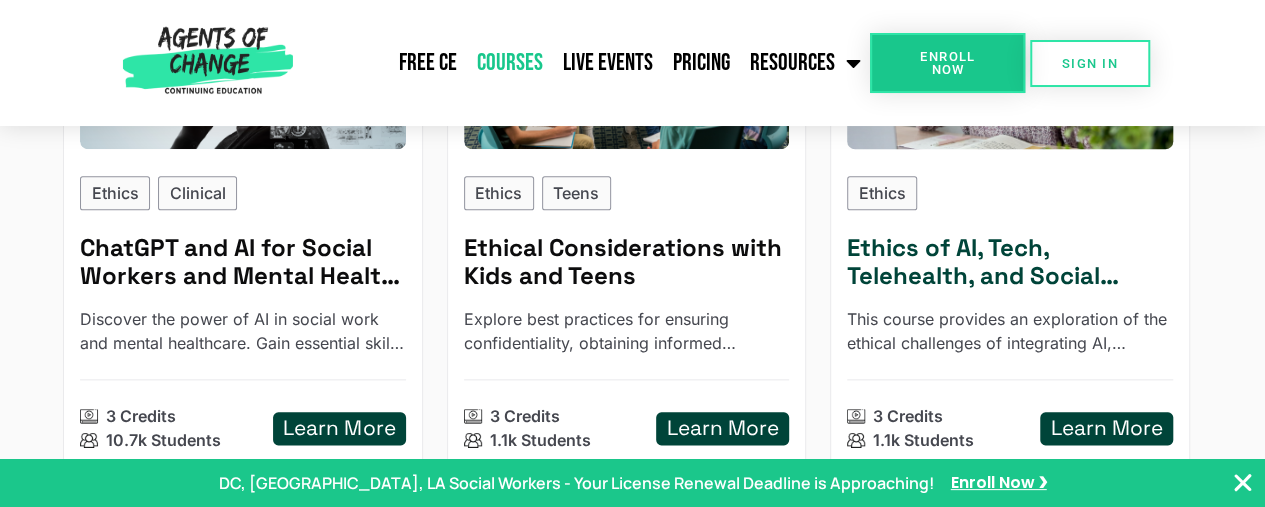 click on "Learn More" at bounding box center [1106, 428] 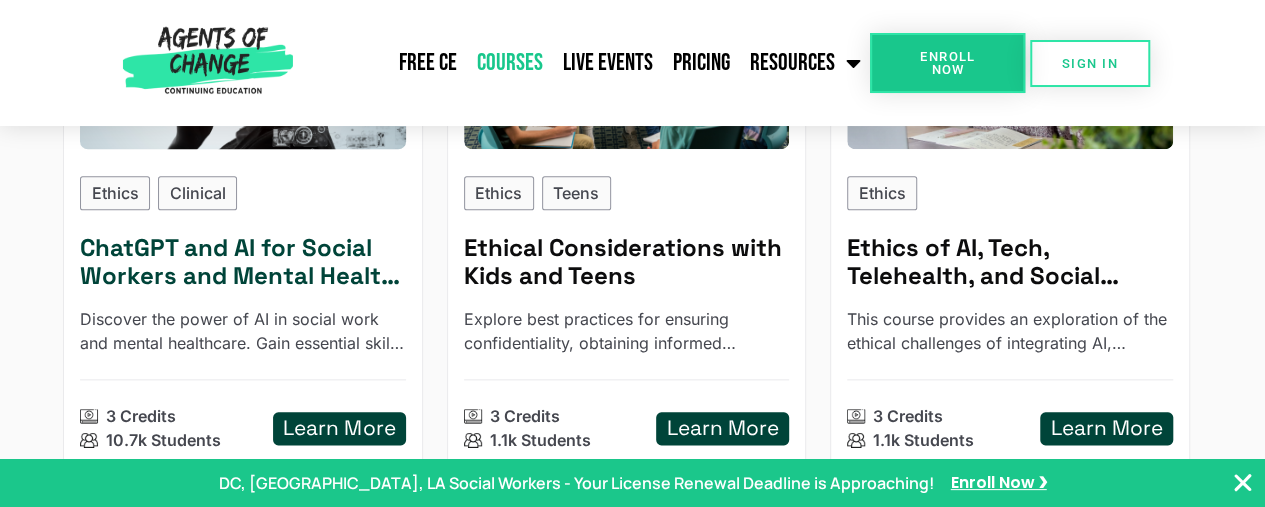 click on "Learn More" at bounding box center (339, 428) 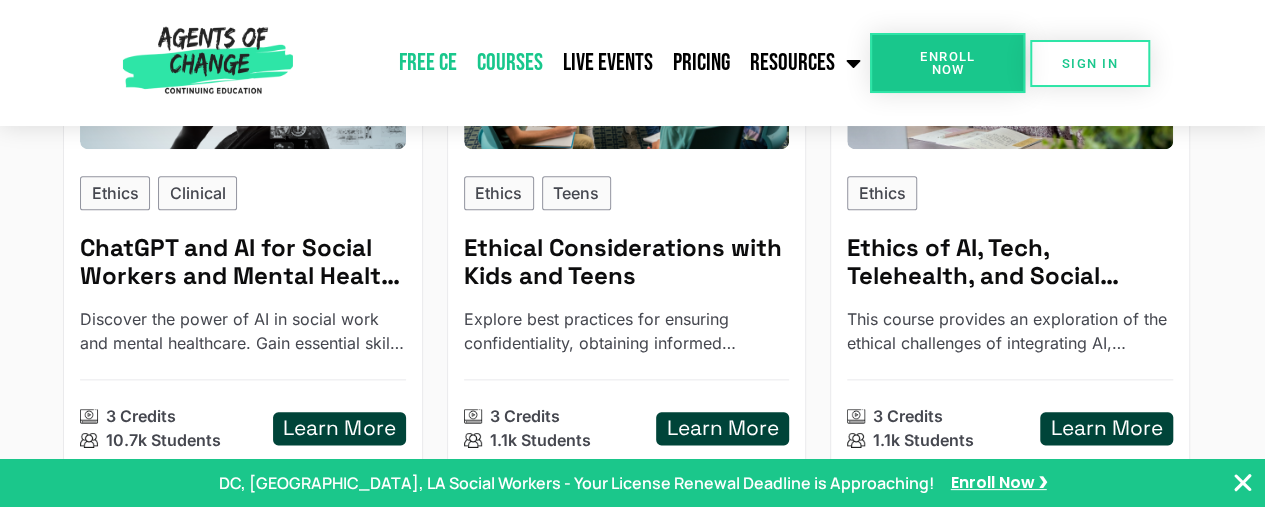 click on "Free CE" 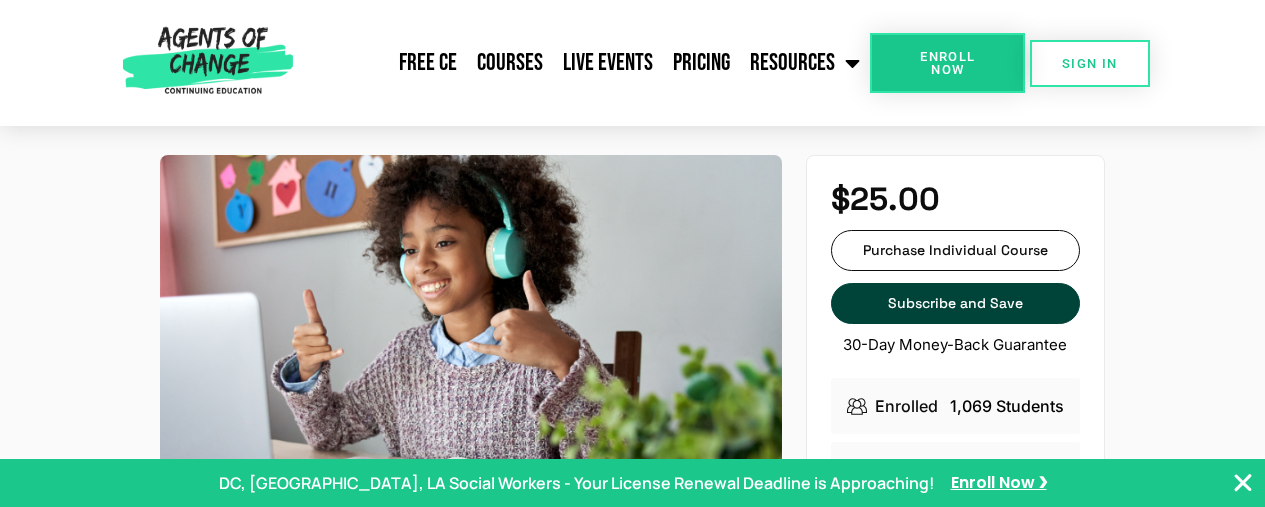 scroll, scrollTop: 0, scrollLeft: 0, axis: both 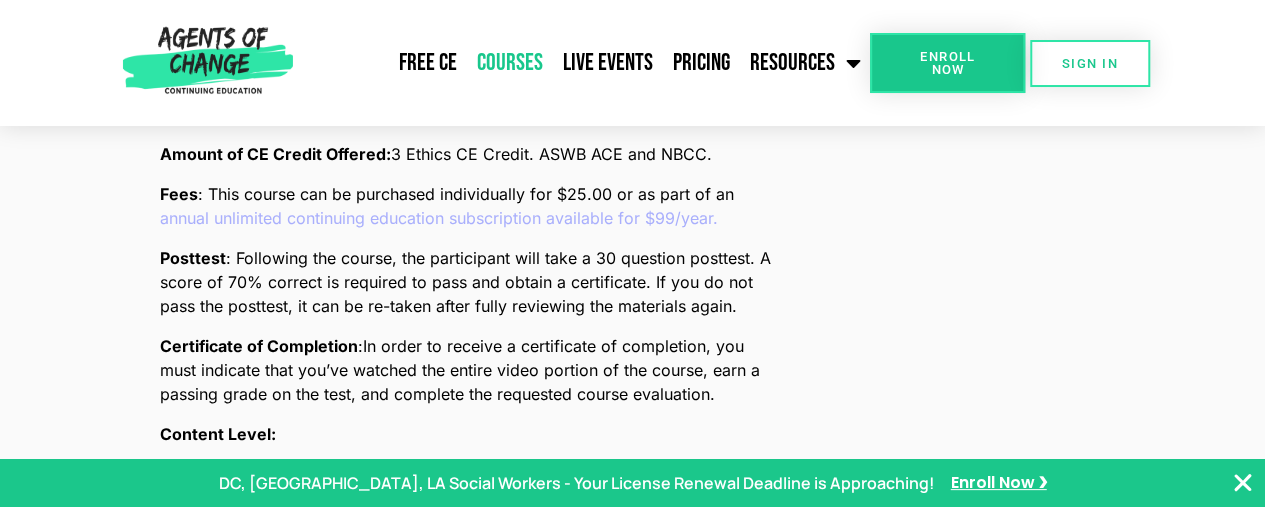 click on "Courses" 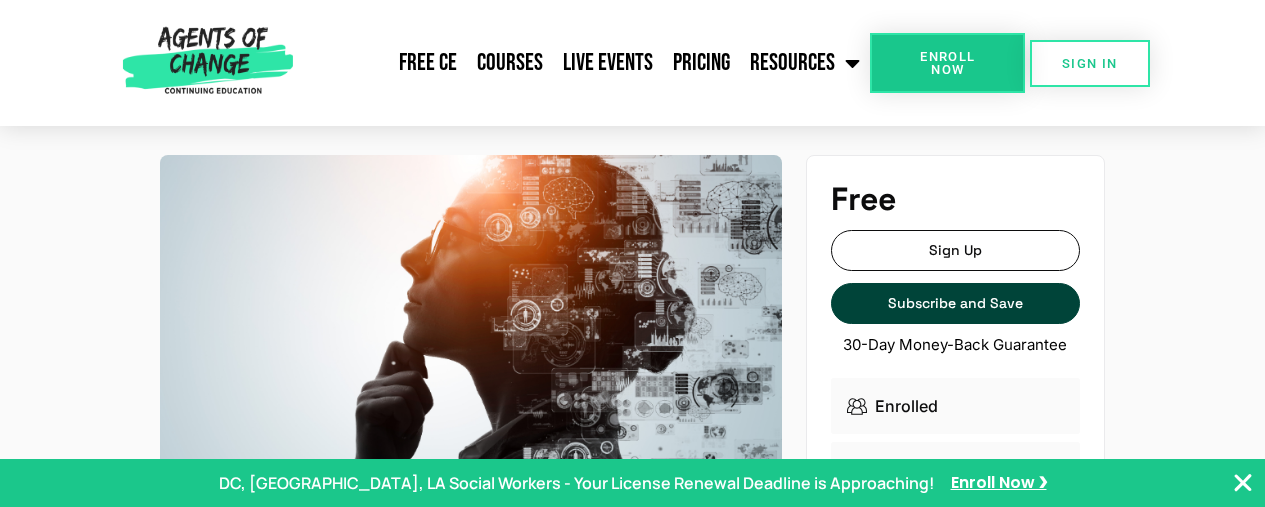 scroll, scrollTop: 0, scrollLeft: 0, axis: both 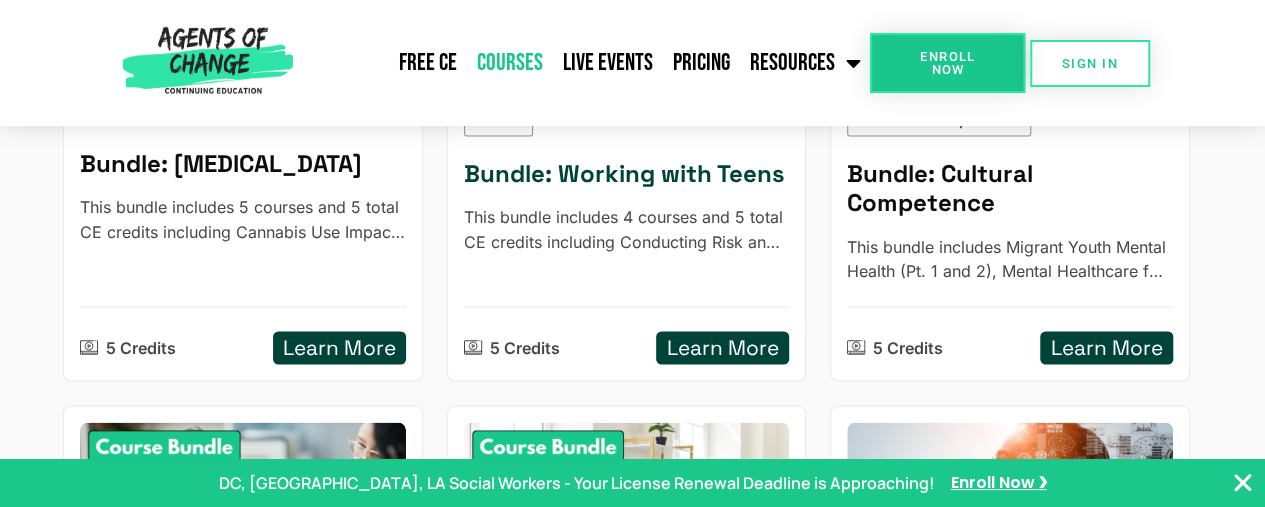click on "Learn More" at bounding box center (723, 347) 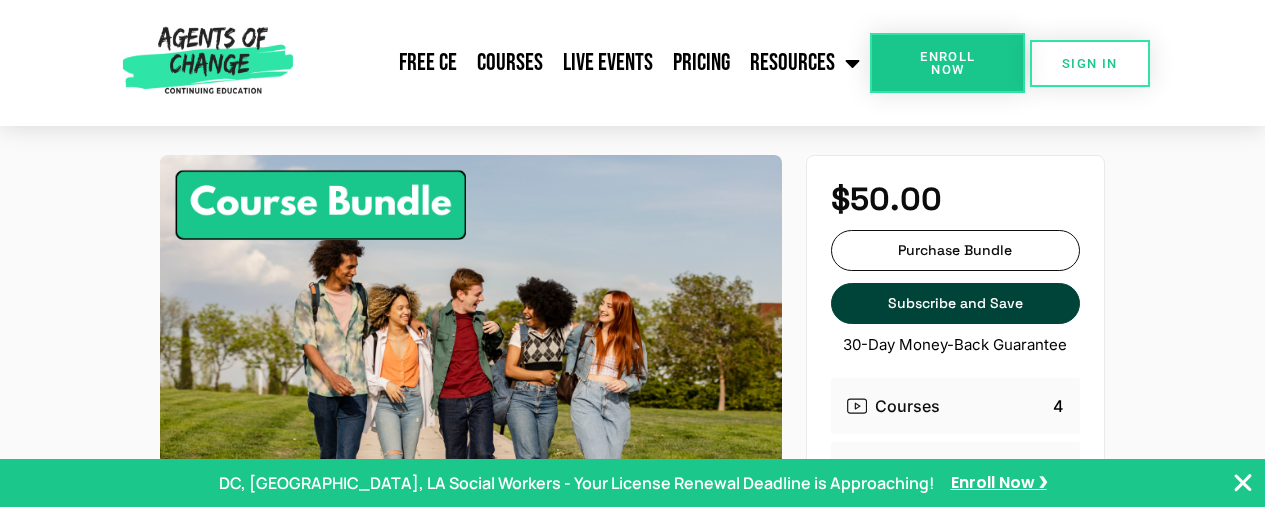 scroll, scrollTop: 40, scrollLeft: 0, axis: vertical 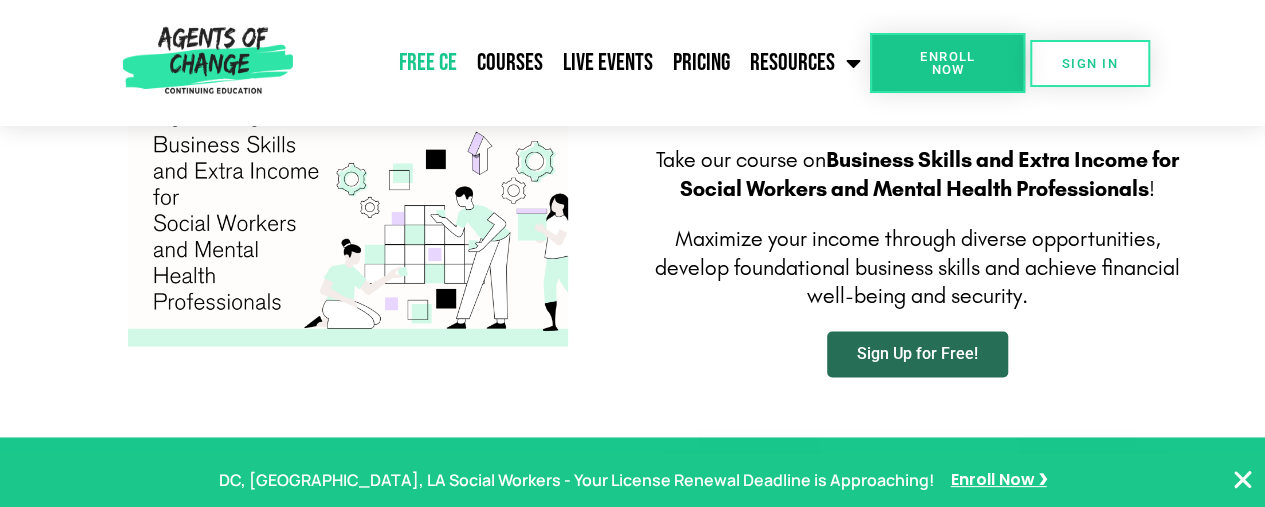 click on "Sign Up for Free!" at bounding box center [917, 354] 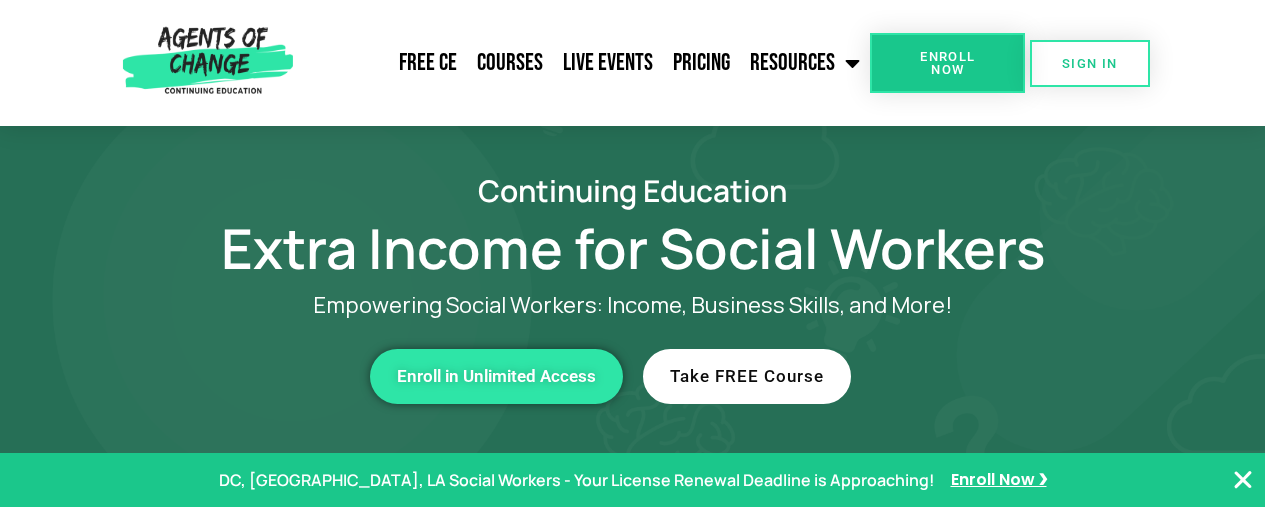 scroll, scrollTop: 0, scrollLeft: 0, axis: both 